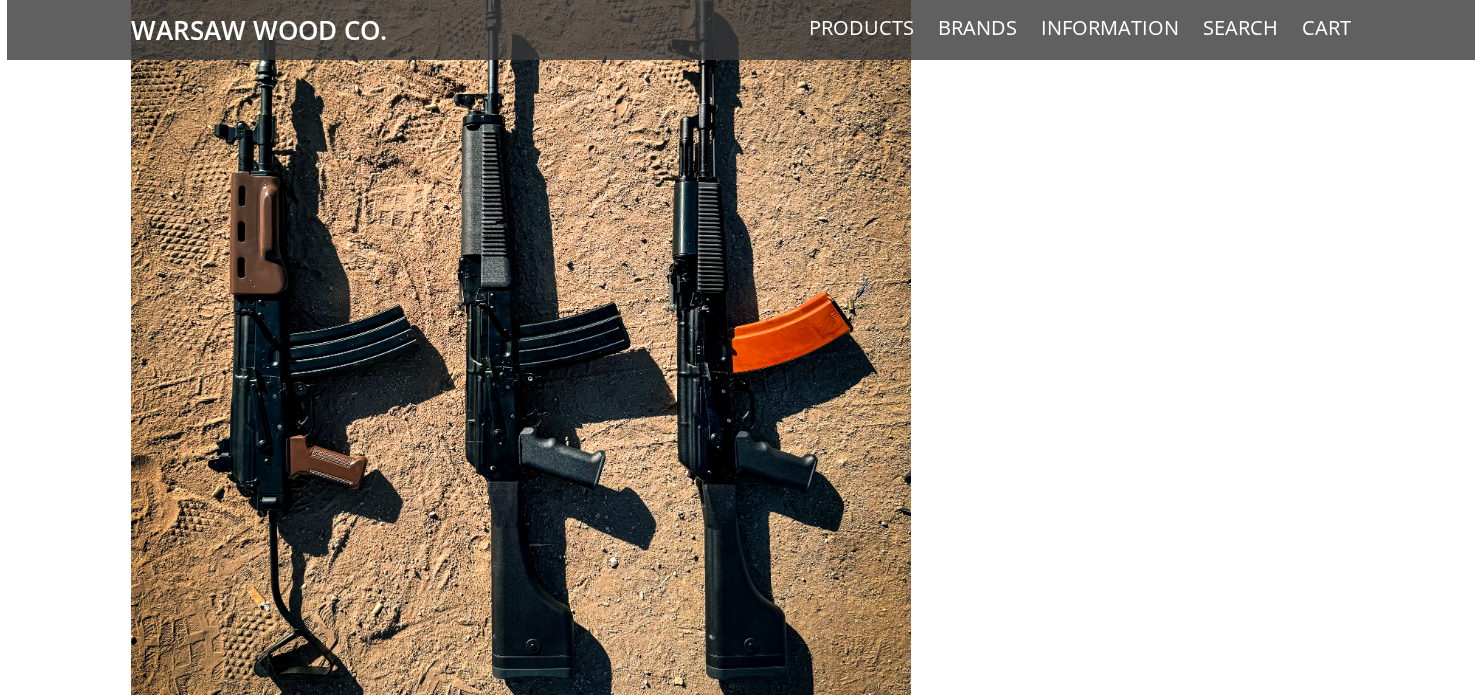scroll, scrollTop: 4700, scrollLeft: 0, axis: vertical 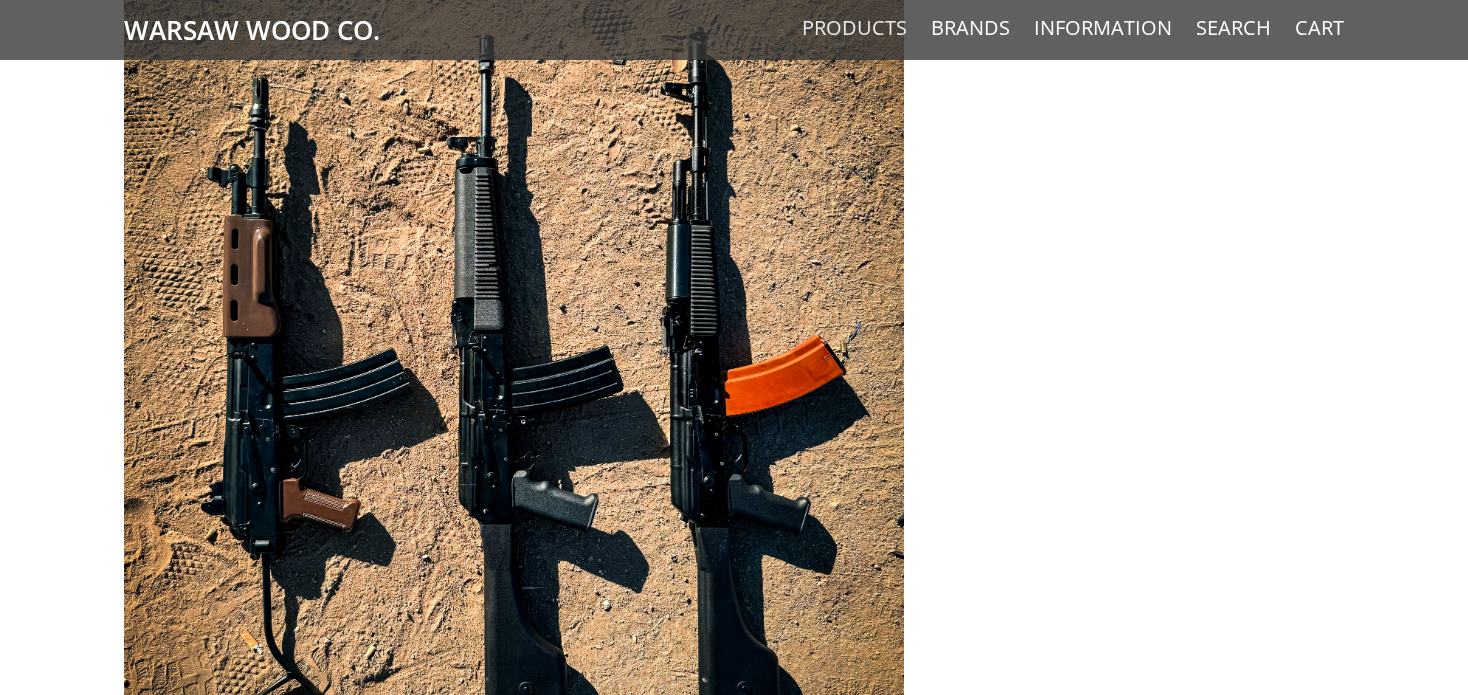 click on "Products" at bounding box center [854, 28] 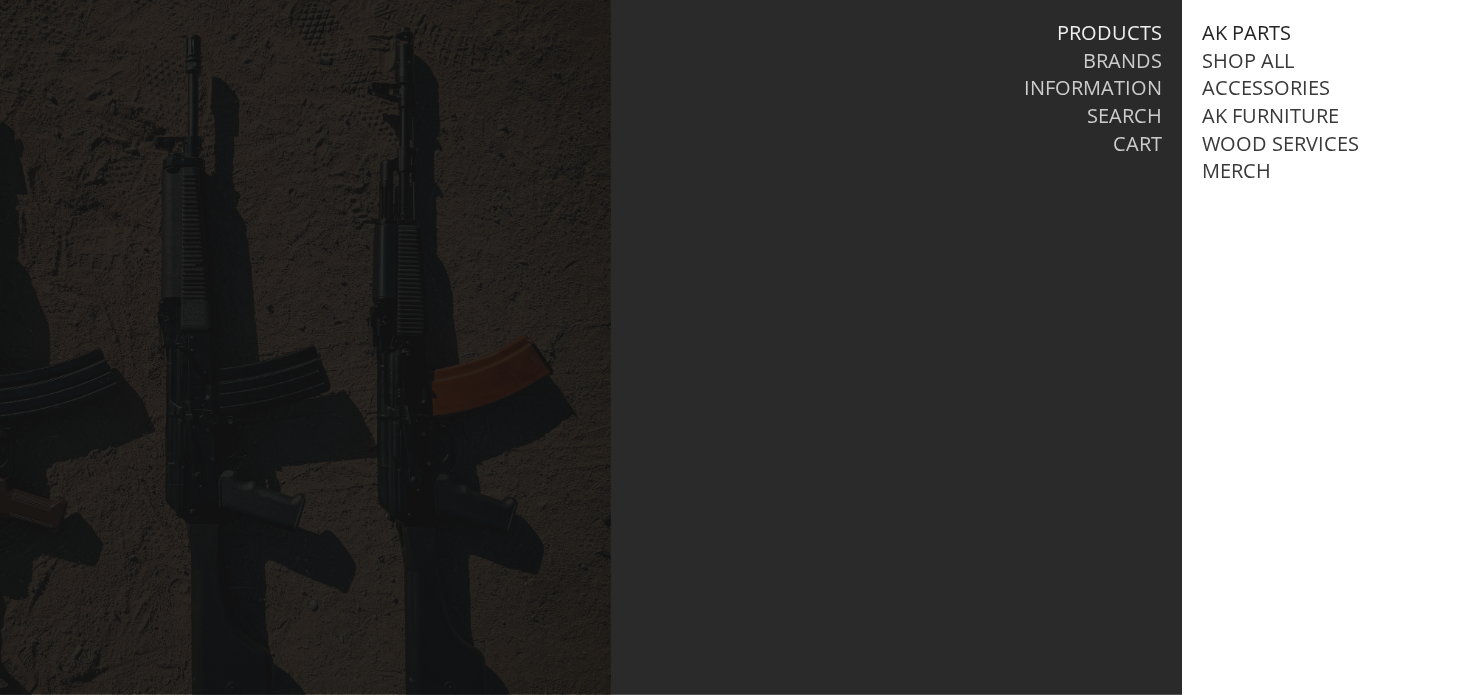 click on "AK Parts" at bounding box center [1246, 33] 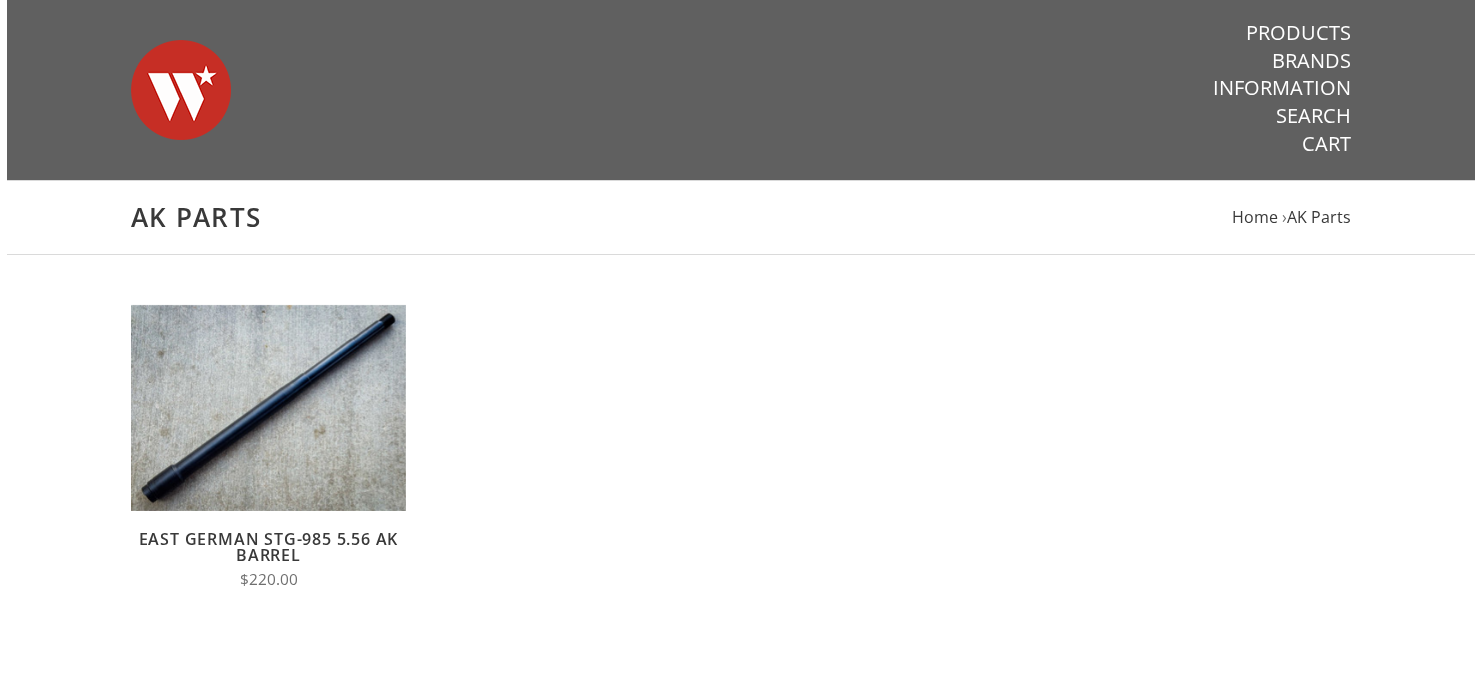 scroll, scrollTop: 0, scrollLeft: 0, axis: both 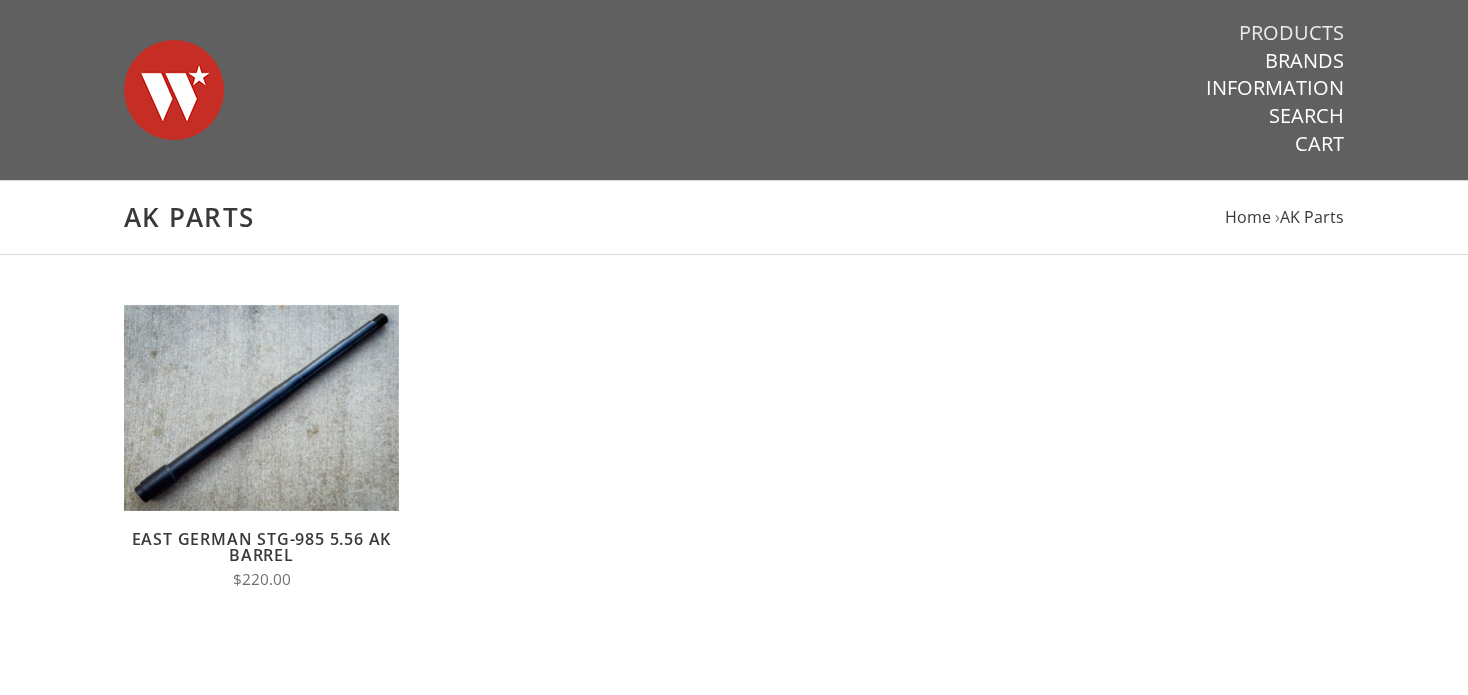 click on "Products" at bounding box center [1291, 33] 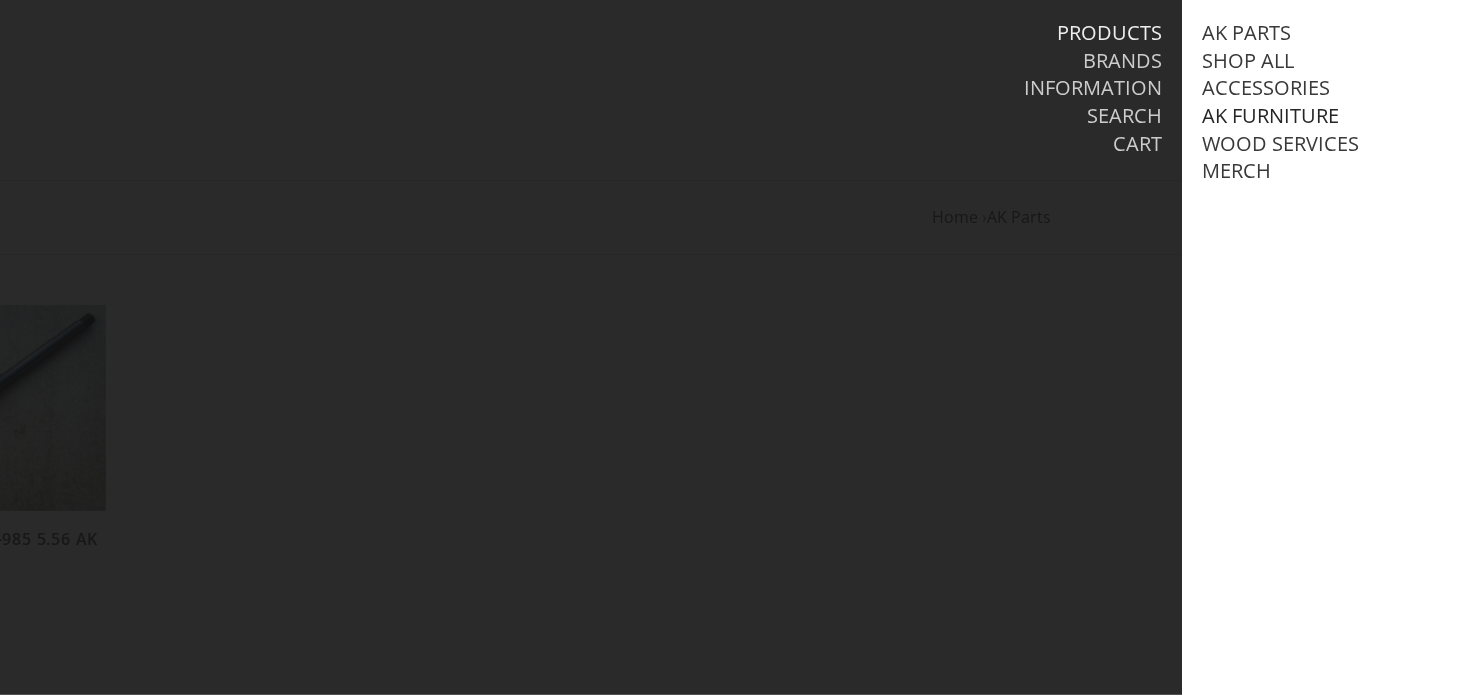 click on "AK Furniture" at bounding box center [1270, 116] 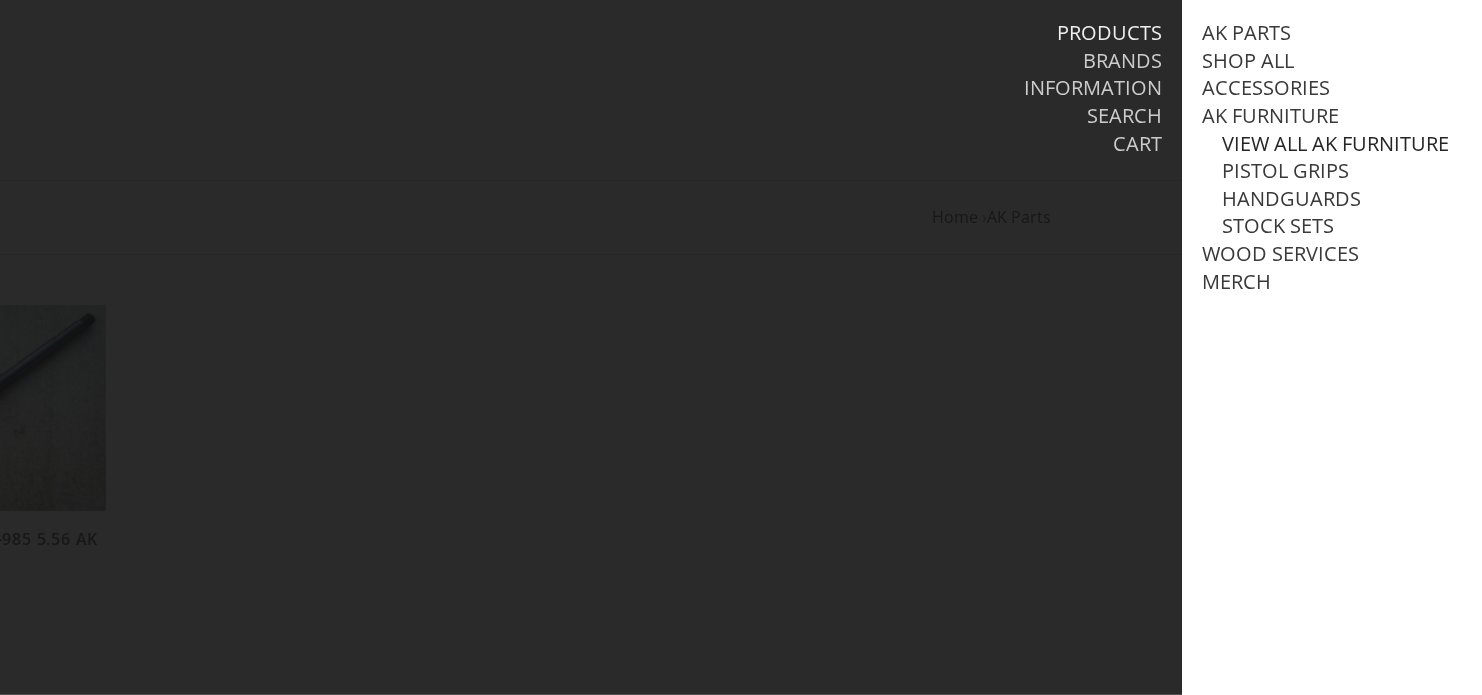 click on "View all AK Furniture" at bounding box center [1335, 144] 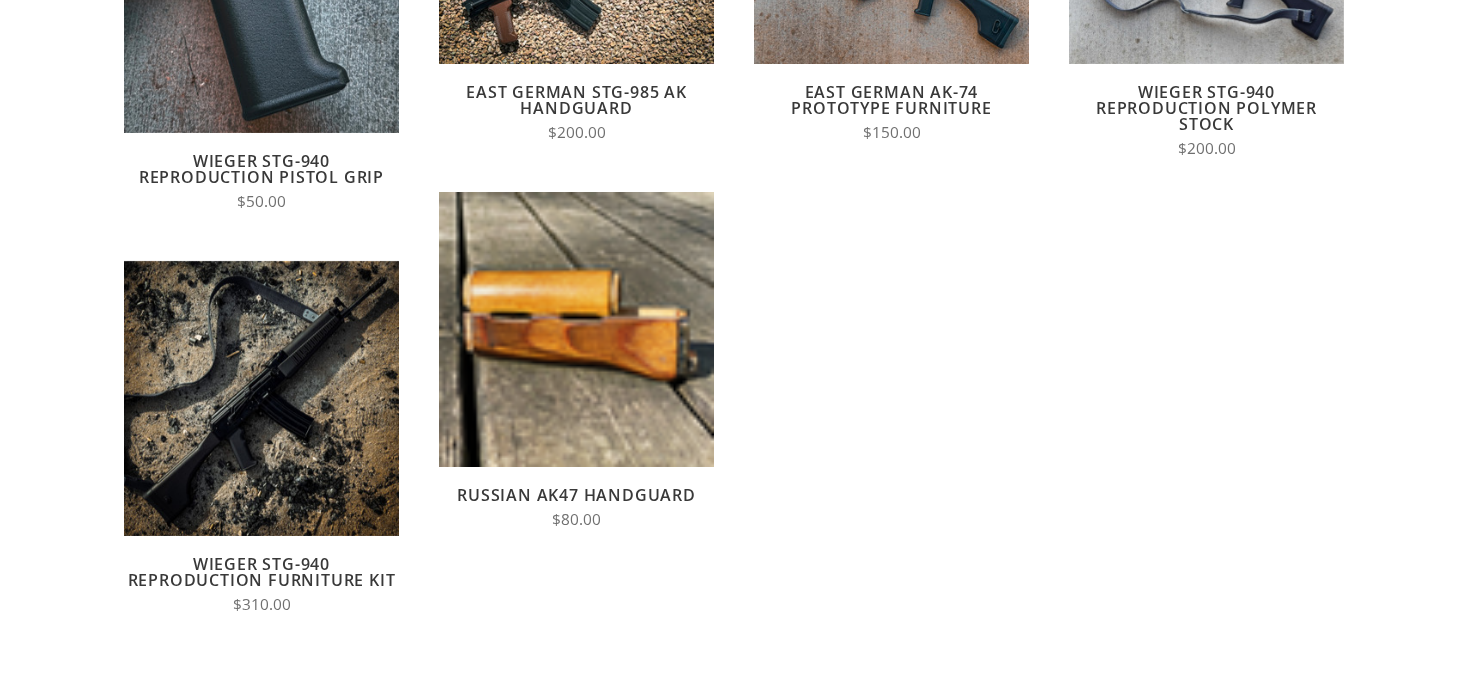 scroll, scrollTop: 300, scrollLeft: 0, axis: vertical 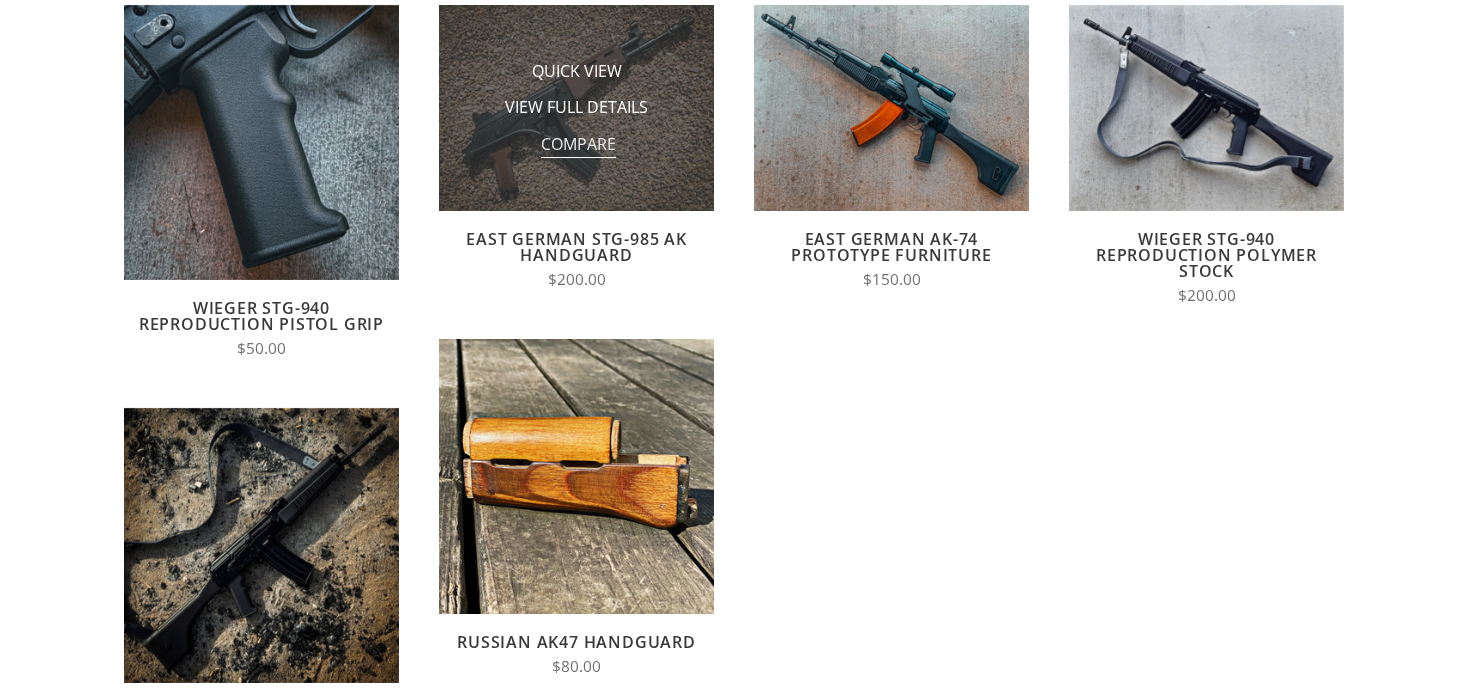 click on "Compare" at bounding box center [578, 145] 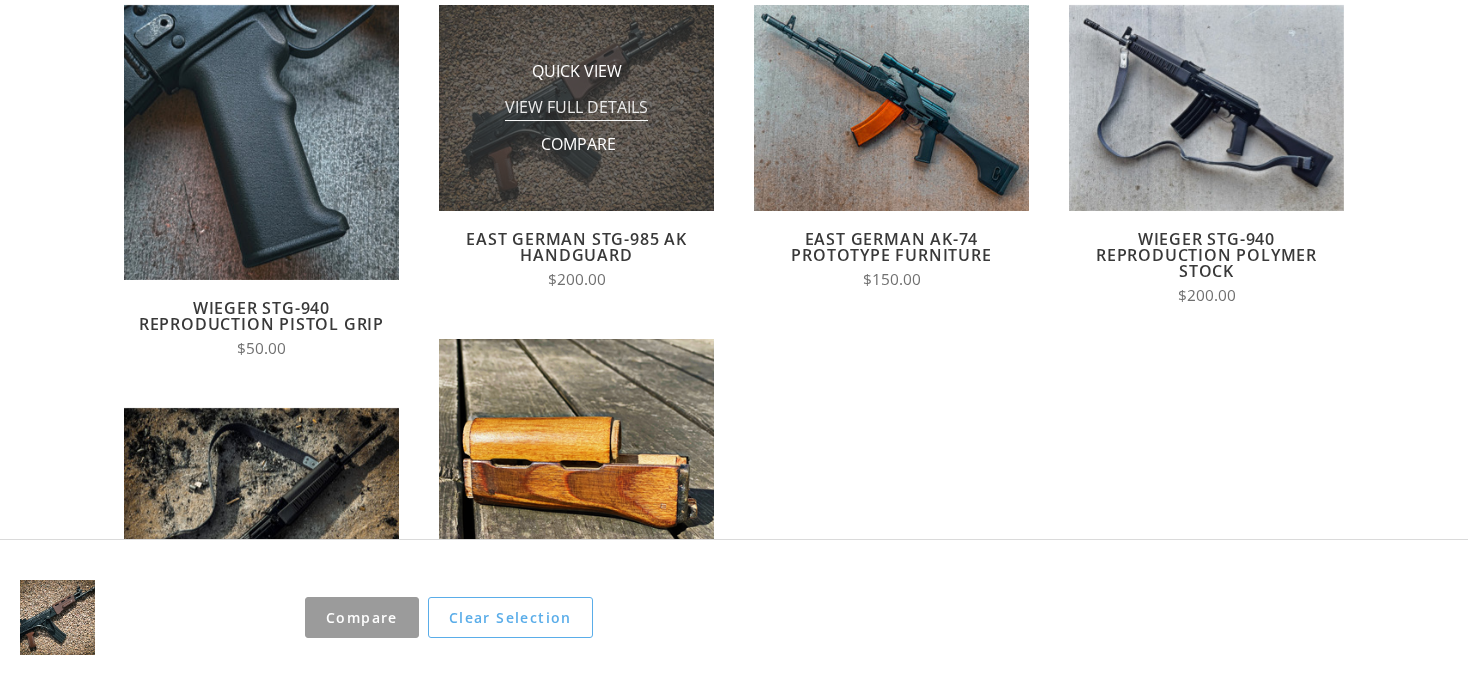 click on "View Full Details" at bounding box center (576, 108) 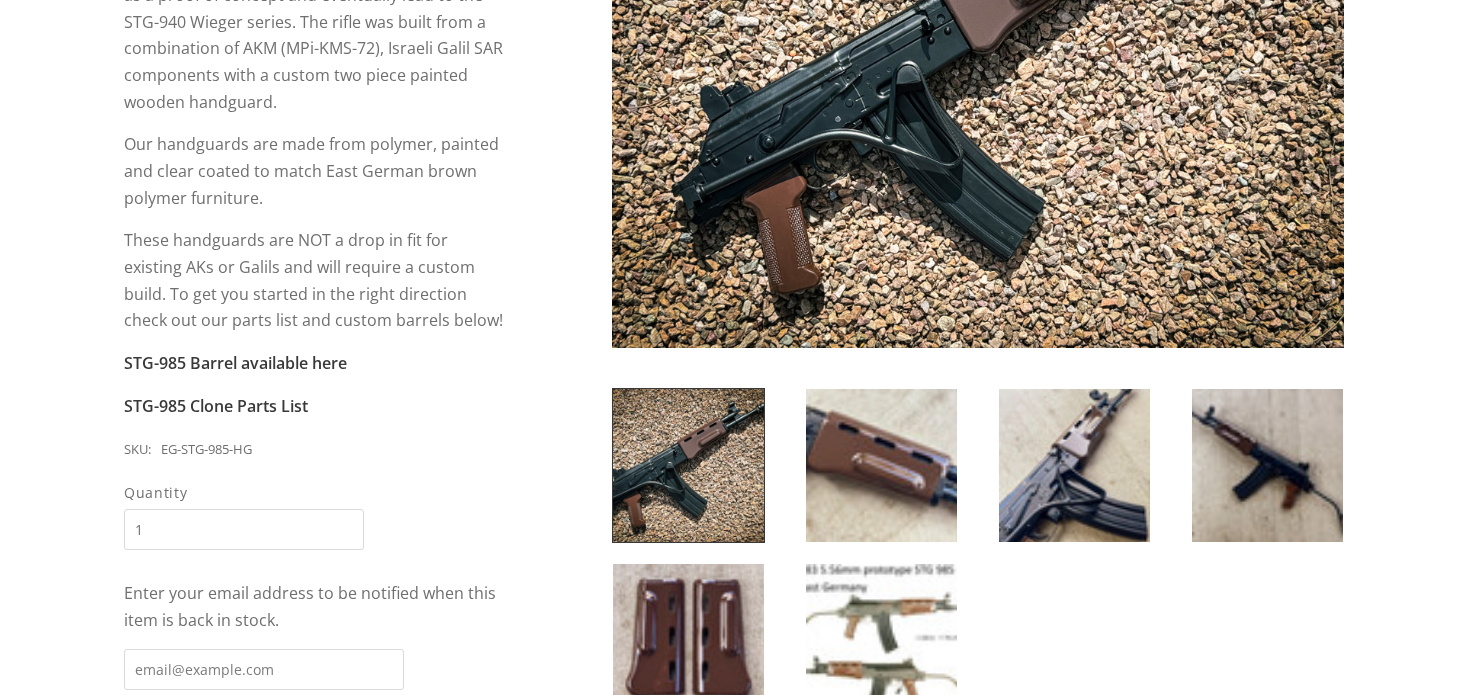 scroll, scrollTop: 500, scrollLeft: 0, axis: vertical 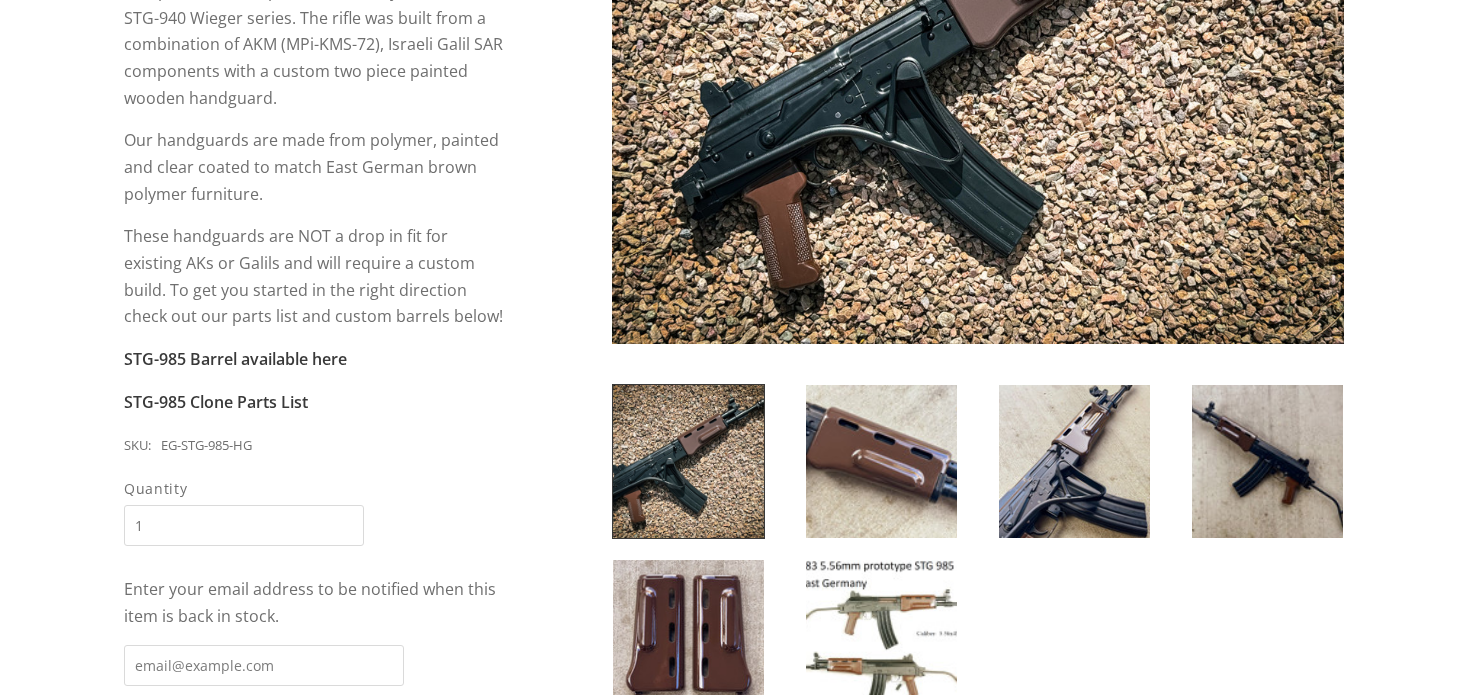 drag, startPoint x: 716, startPoint y: 640, endPoint x: 719, endPoint y: 627, distance: 13.341664 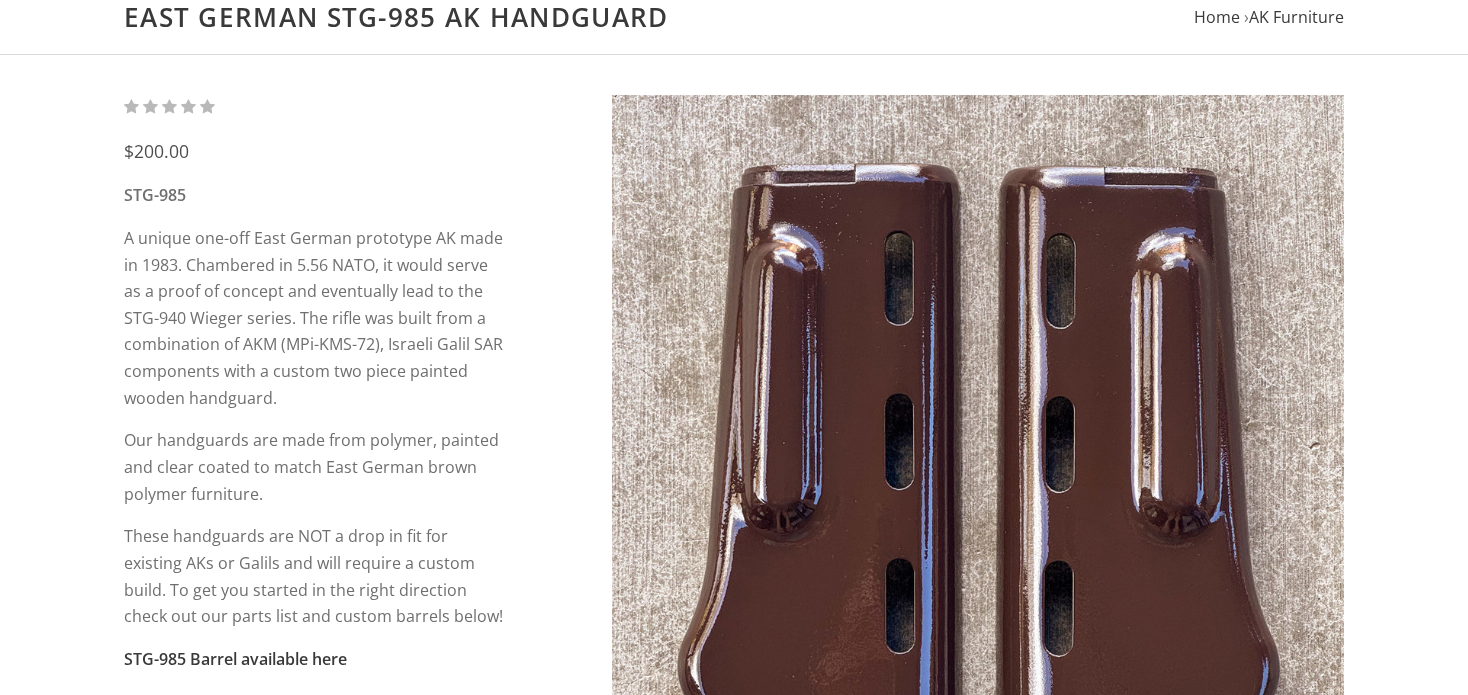 scroll, scrollTop: 600, scrollLeft: 0, axis: vertical 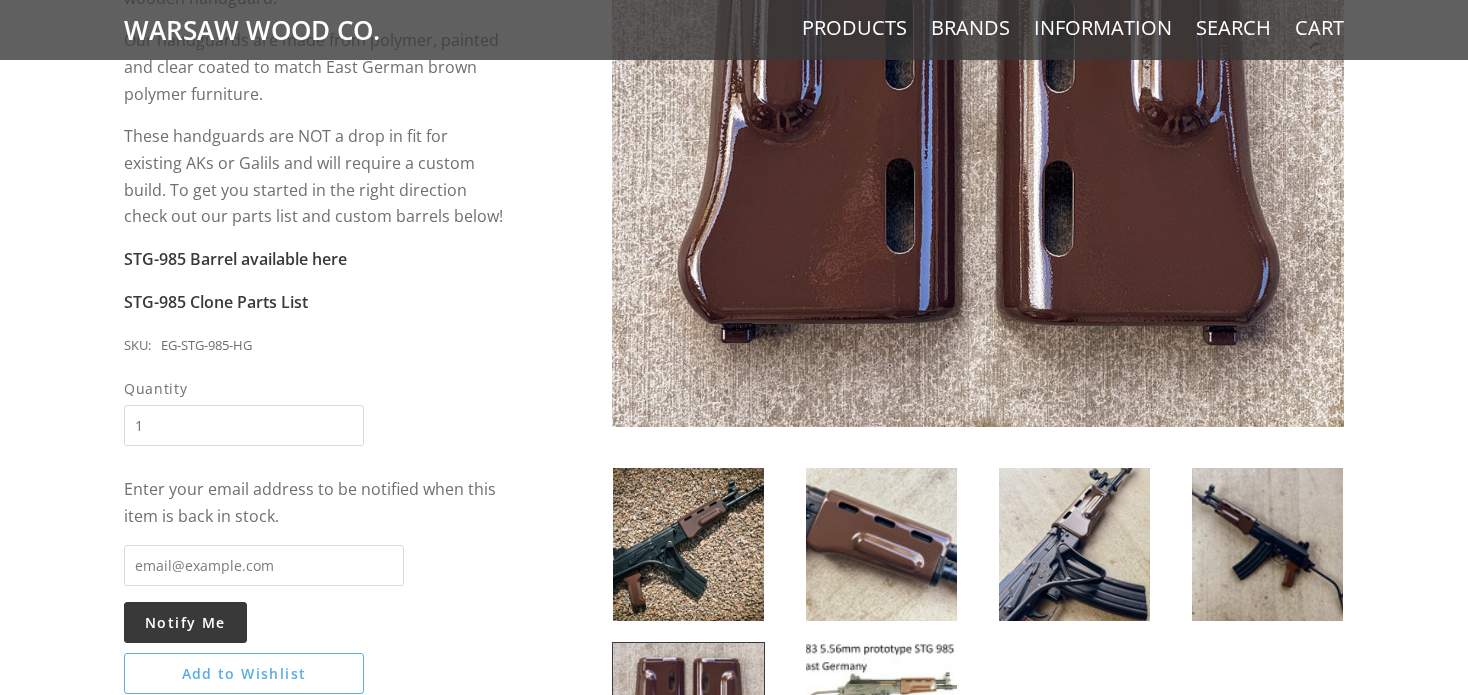 drag, startPoint x: 917, startPoint y: 573, endPoint x: 919, endPoint y: 563, distance: 10.198039 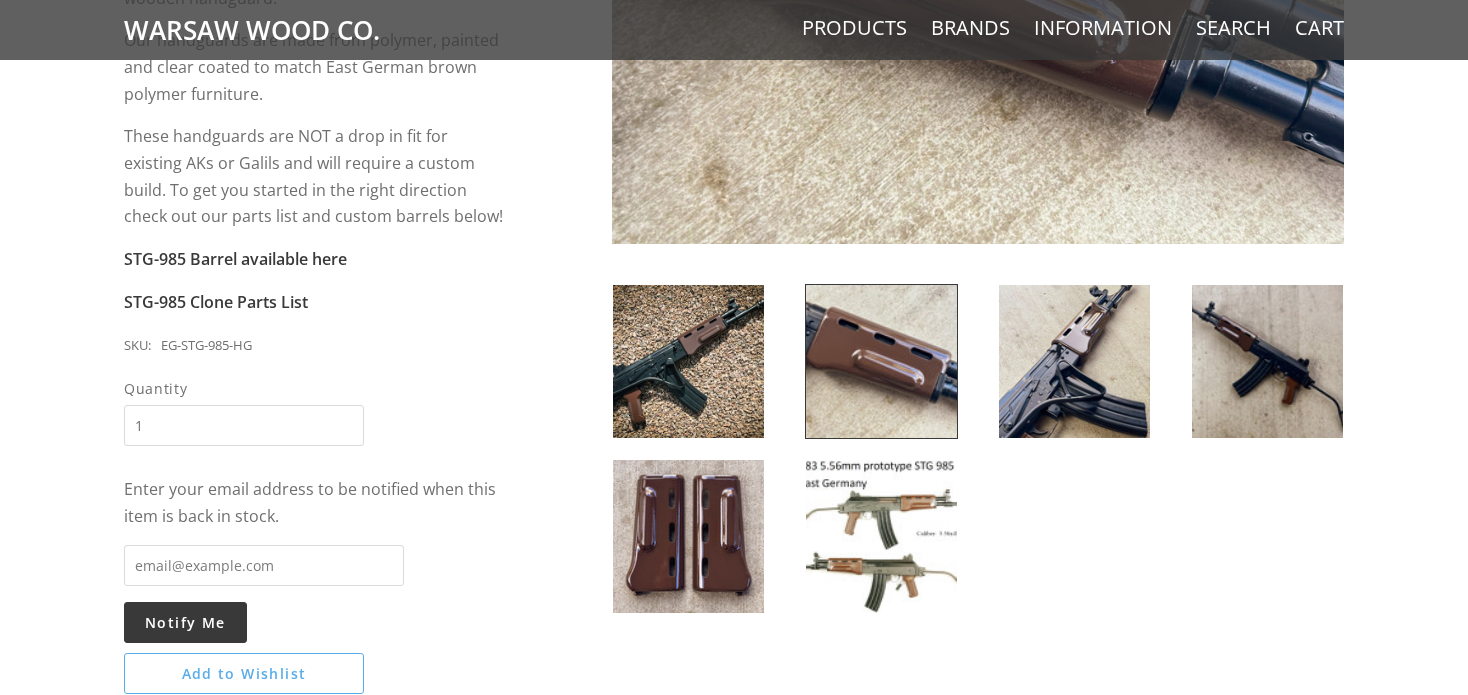 click at bounding box center [1074, 361] 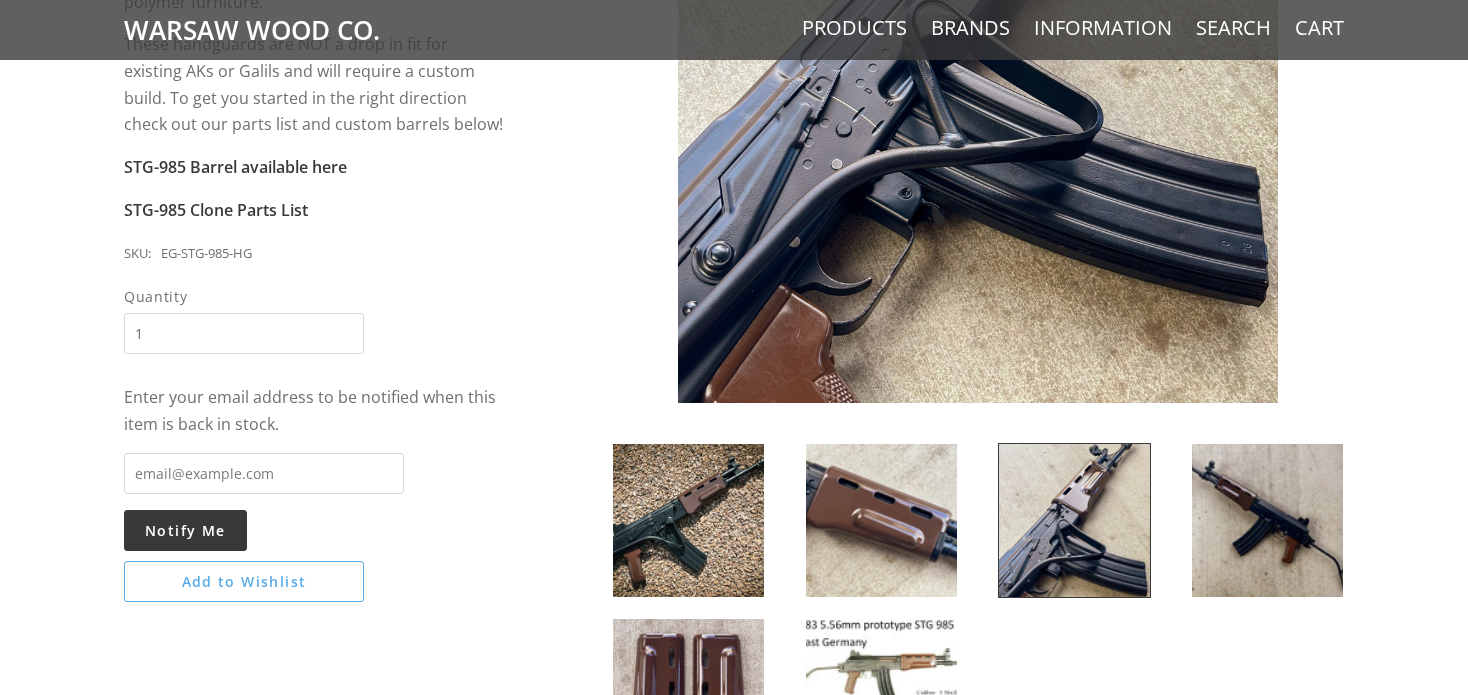scroll, scrollTop: 700, scrollLeft: 0, axis: vertical 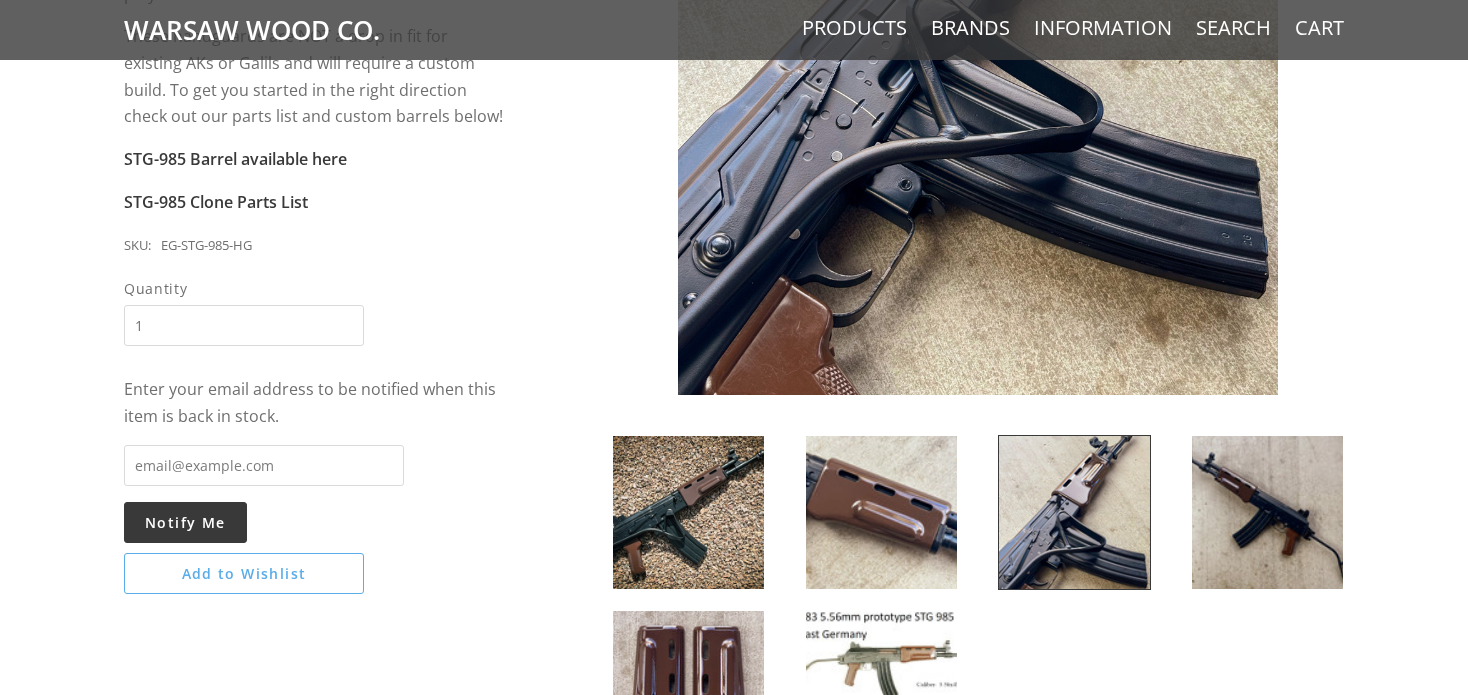 click at bounding box center (1267, 512) 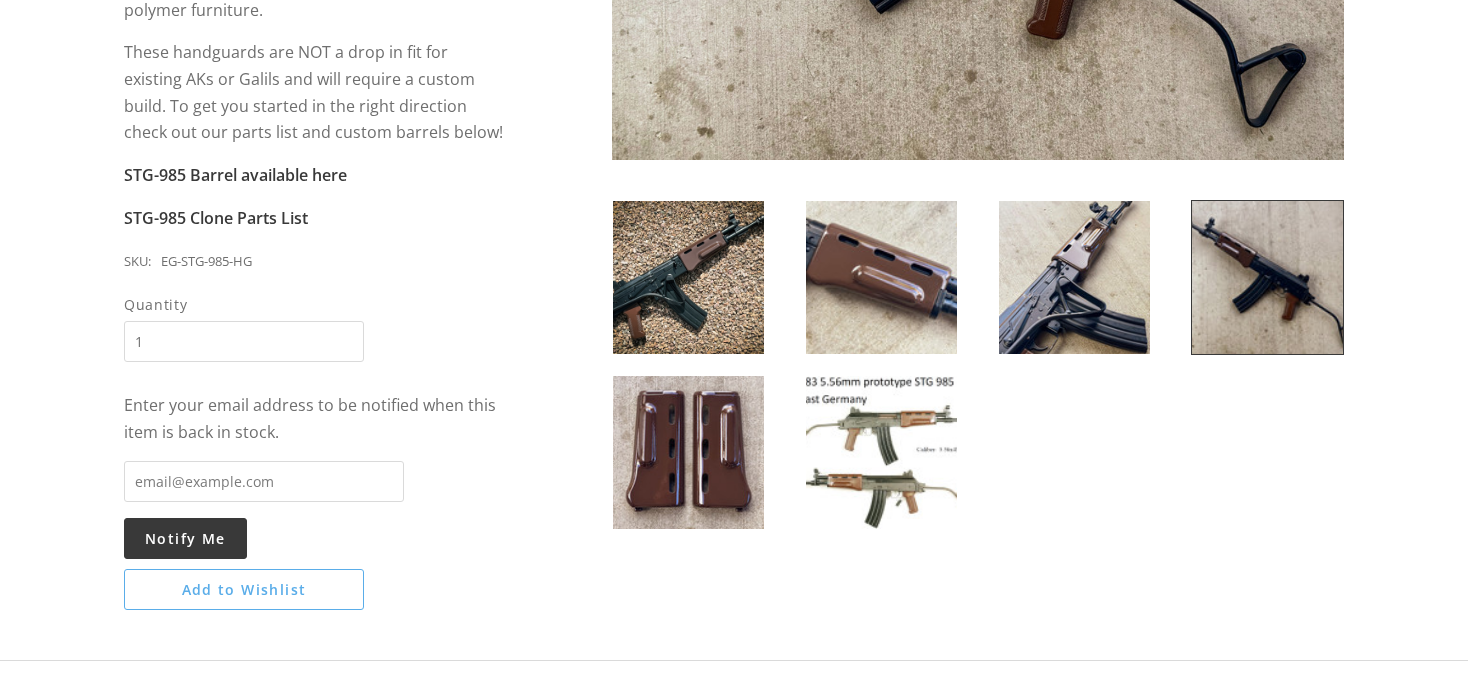 scroll, scrollTop: 700, scrollLeft: 0, axis: vertical 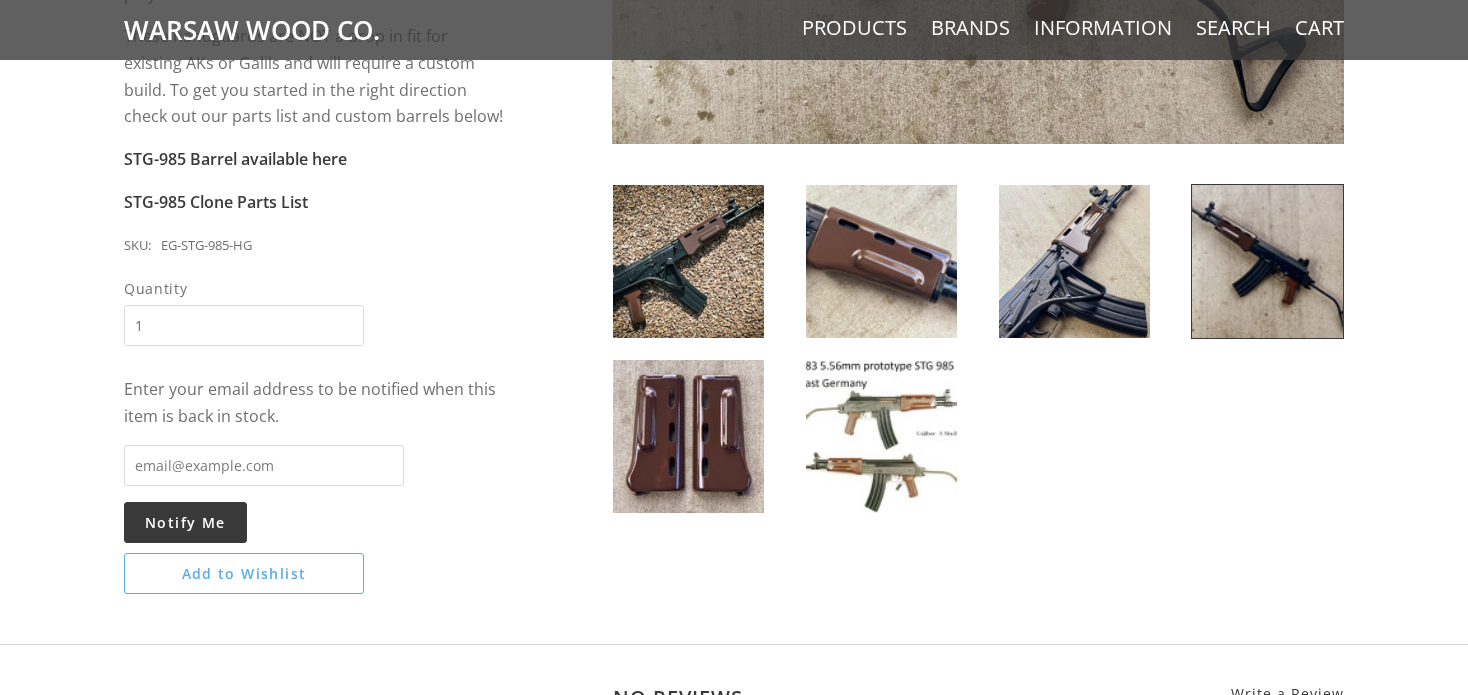 click at bounding box center (1074, 261) 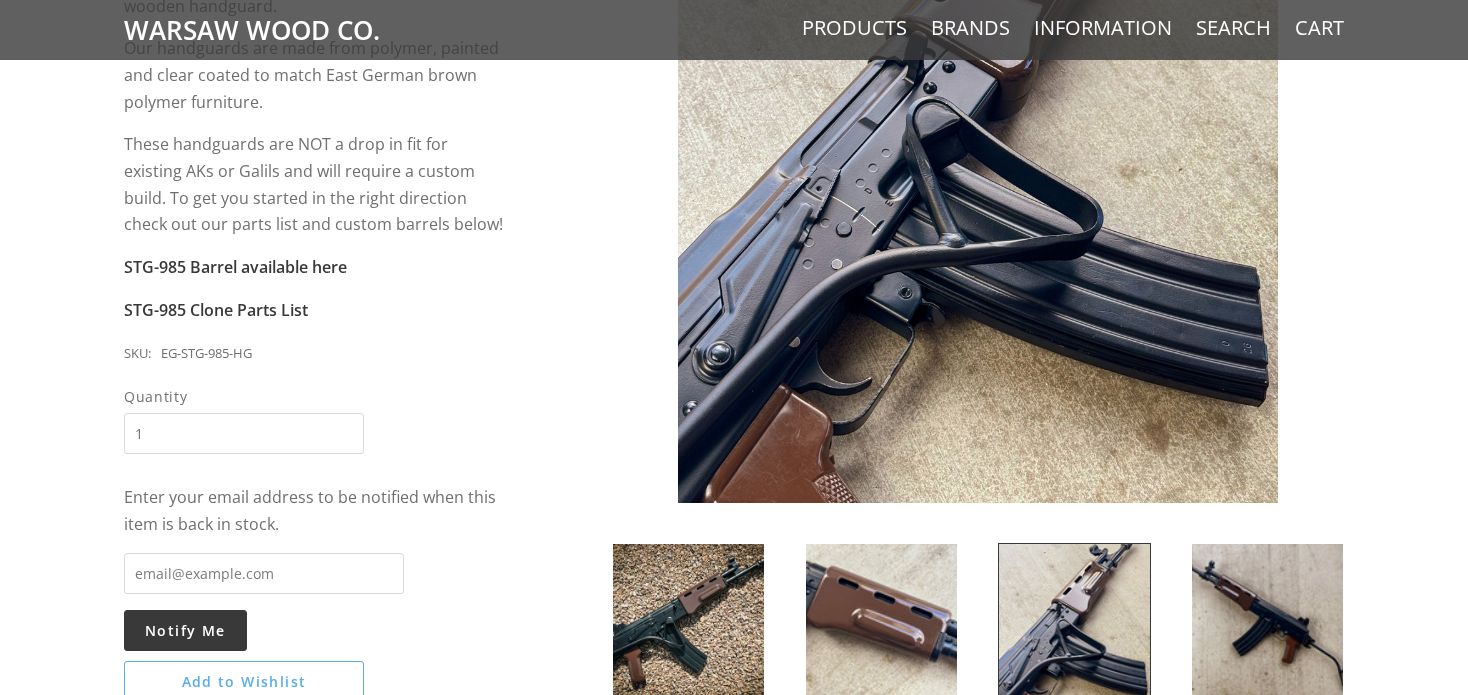 scroll, scrollTop: 600, scrollLeft: 0, axis: vertical 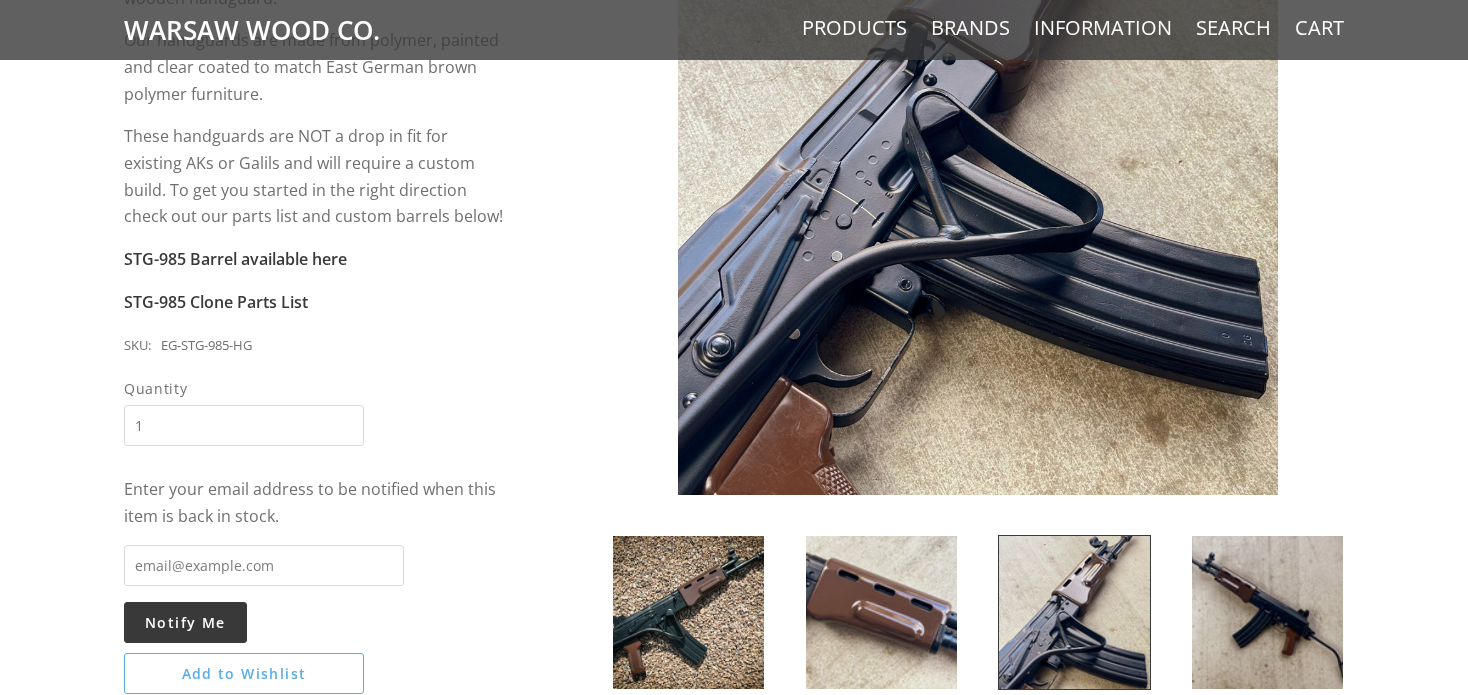 click on "$200.00
STG-985
A unique one-off East German prototype AK made in 1983. Chambered in 5.56 NATO, it would serve as a proof of concept and eventually lead to the STG-940 Wieger series. The rifle was built from a combination of AKM (MPi-KMS-72), Israeli Galil SAR components with a custom two piece painted wooden handguard.
Our handguards are made from polymer, painted and clear coated to match East German brown polymer furniture.
These handguards are NOT a drop in fit for existing AKs or Galils and will require a custom build. To get you started in the right direction check out our parts list and custom barrels below!
STG-985 Barrel available here
STG-985 Clone Parts List
Current Stock:
SKU:" at bounding box center [734, 290] 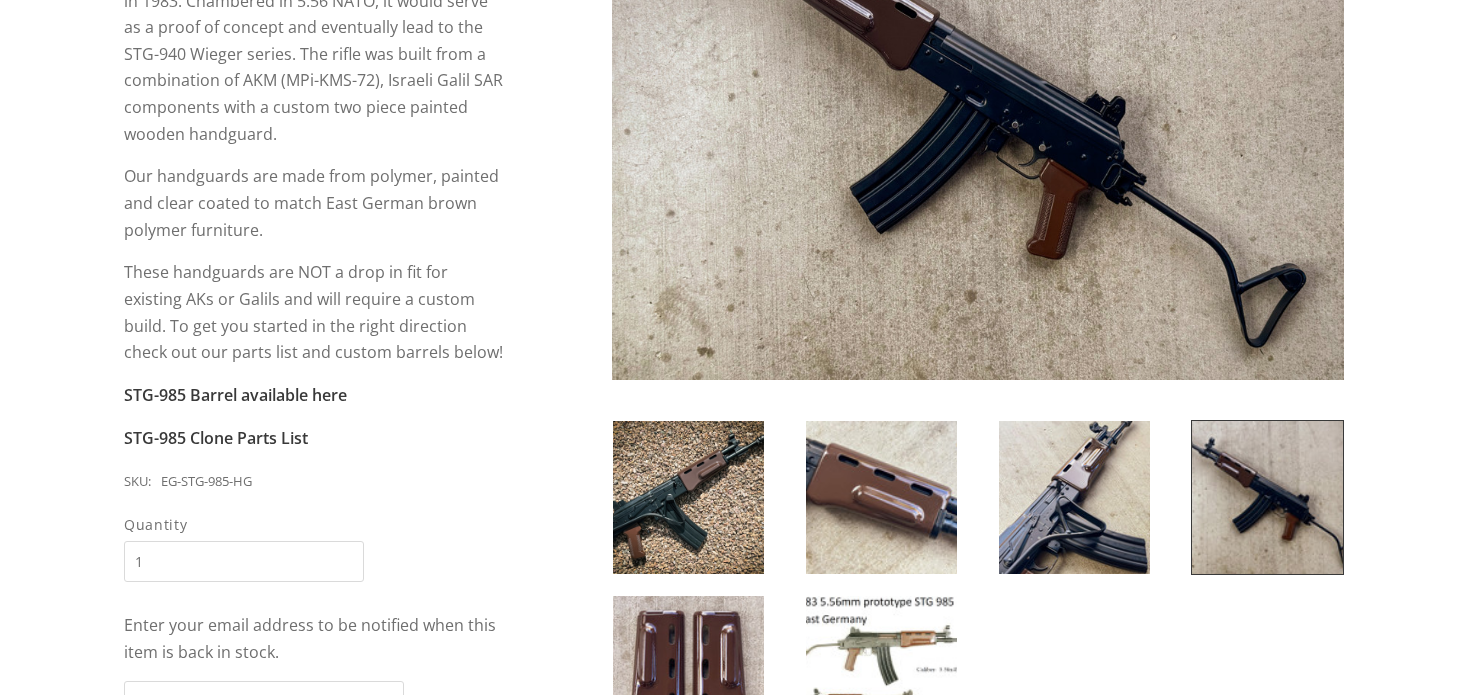 scroll, scrollTop: 500, scrollLeft: 0, axis: vertical 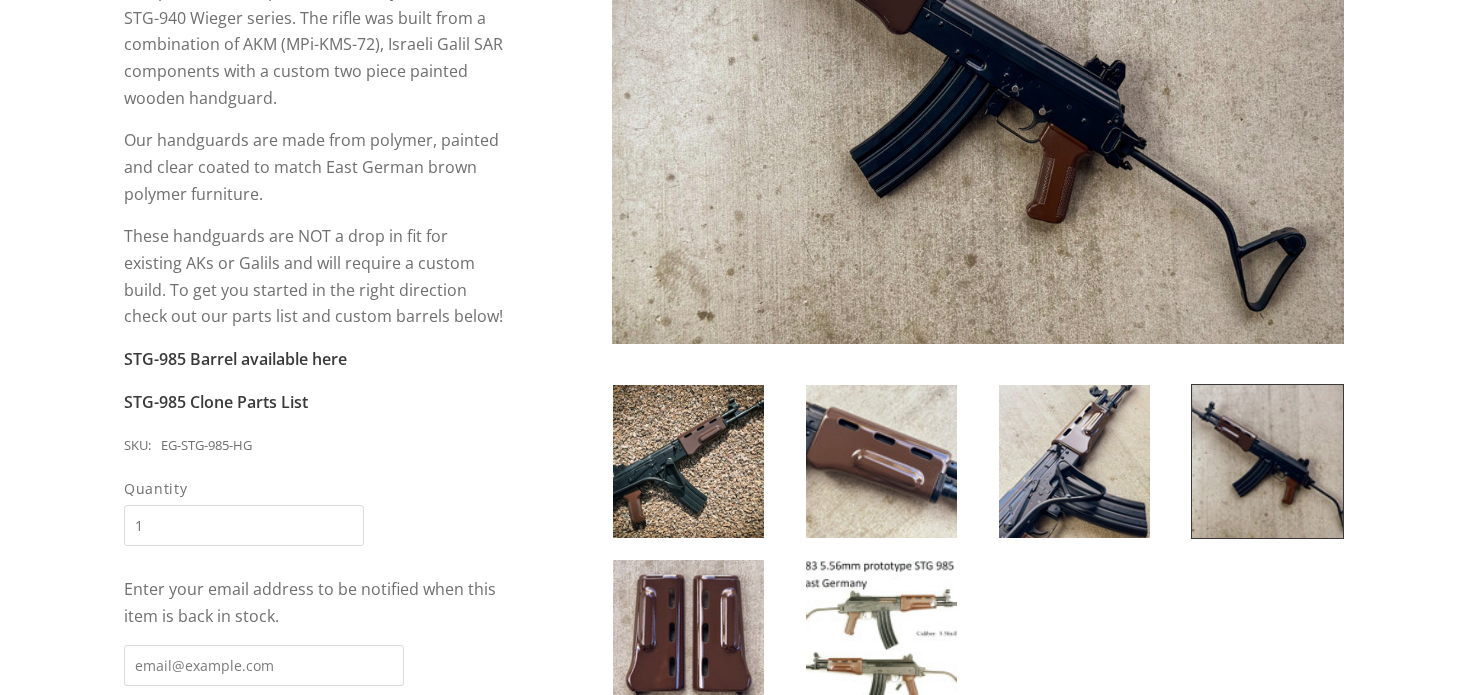 click at bounding box center [1074, 461] 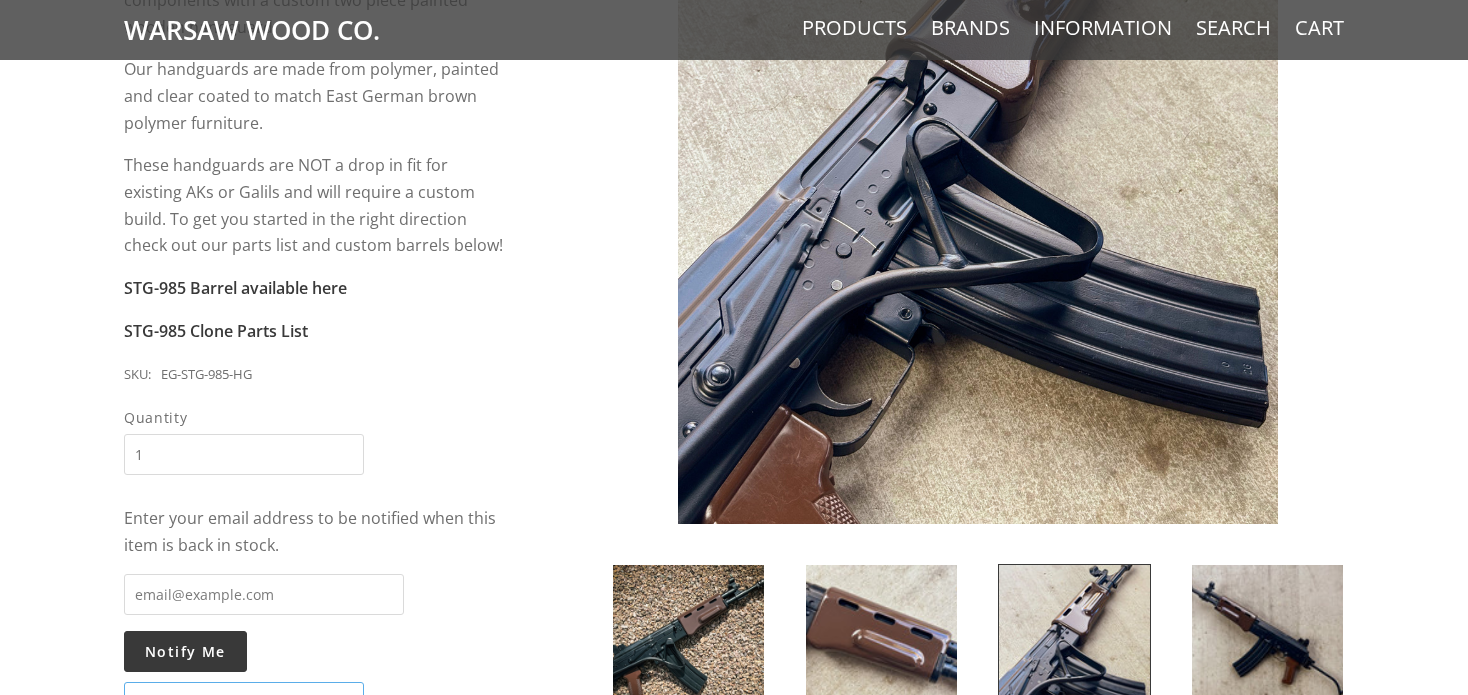 scroll, scrollTop: 600, scrollLeft: 0, axis: vertical 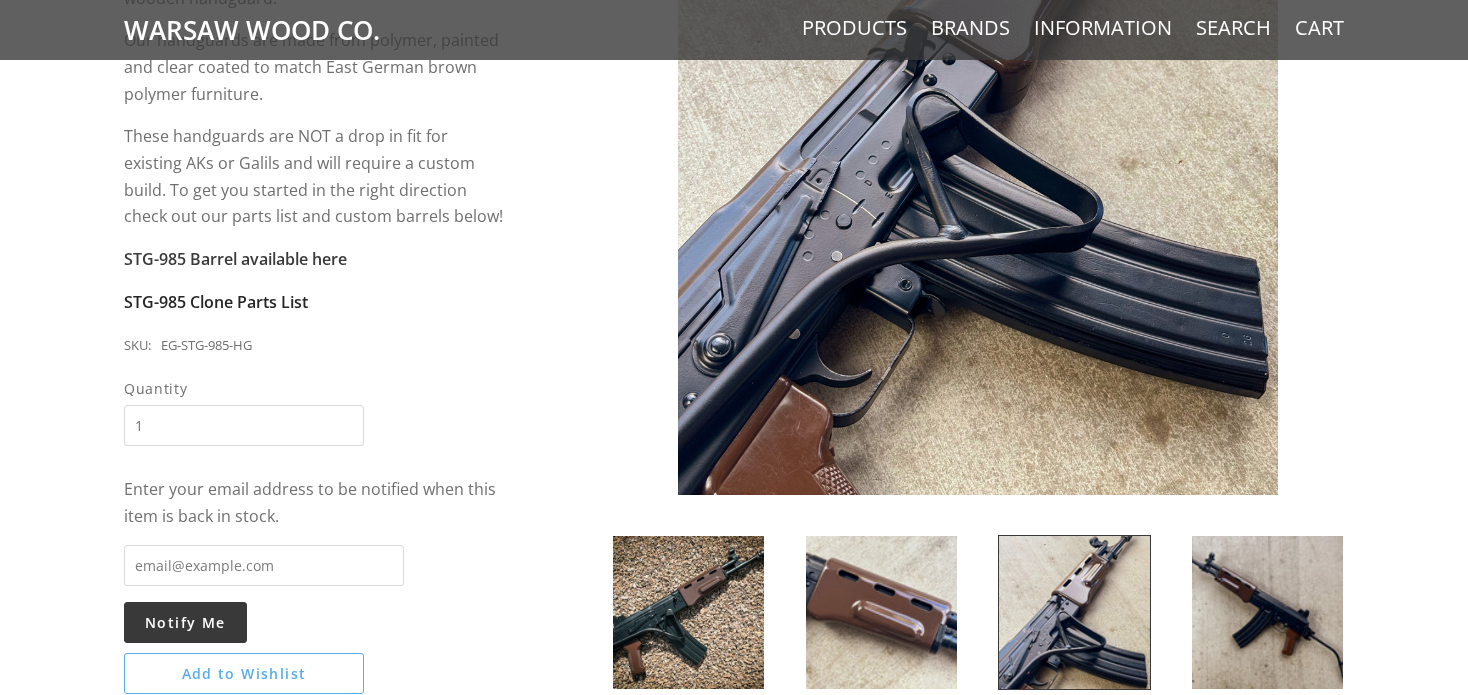 click on "STG-985 Clone Parts List" at bounding box center (216, 302) 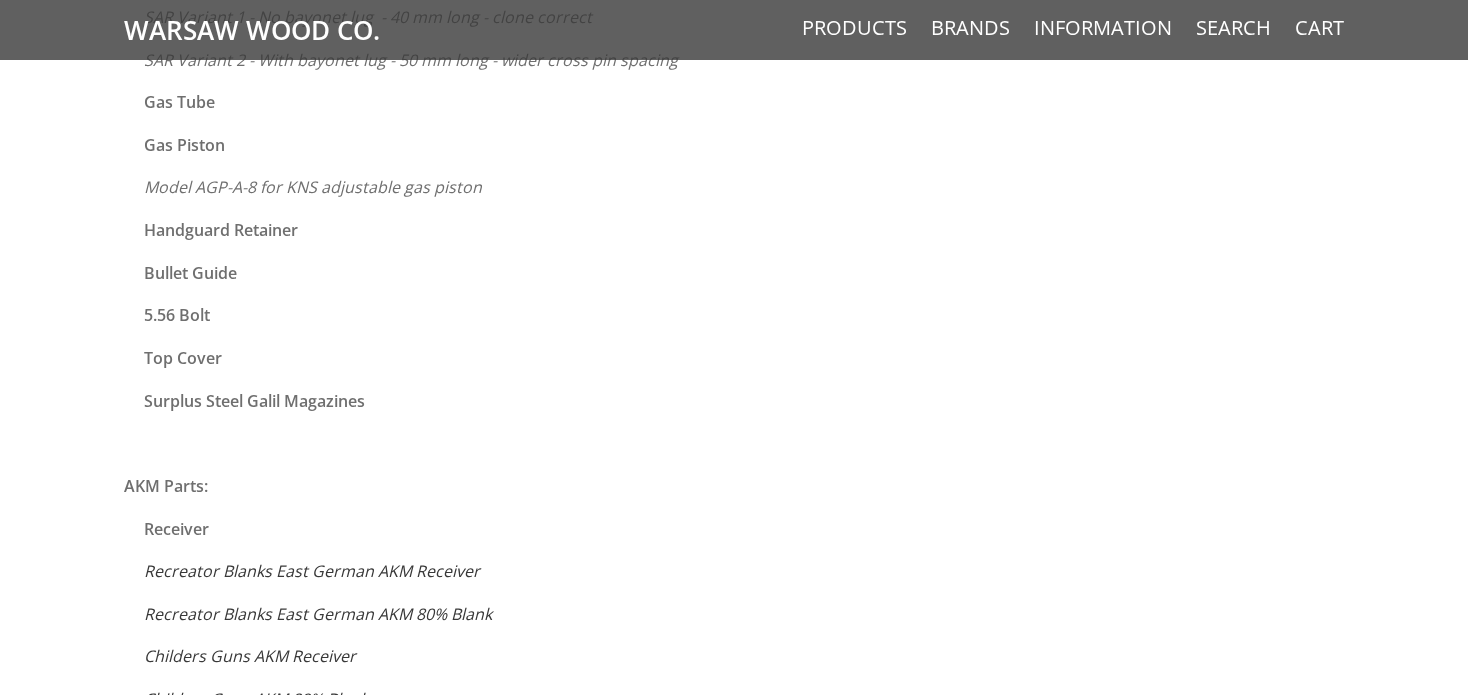 scroll, scrollTop: 1300, scrollLeft: 0, axis: vertical 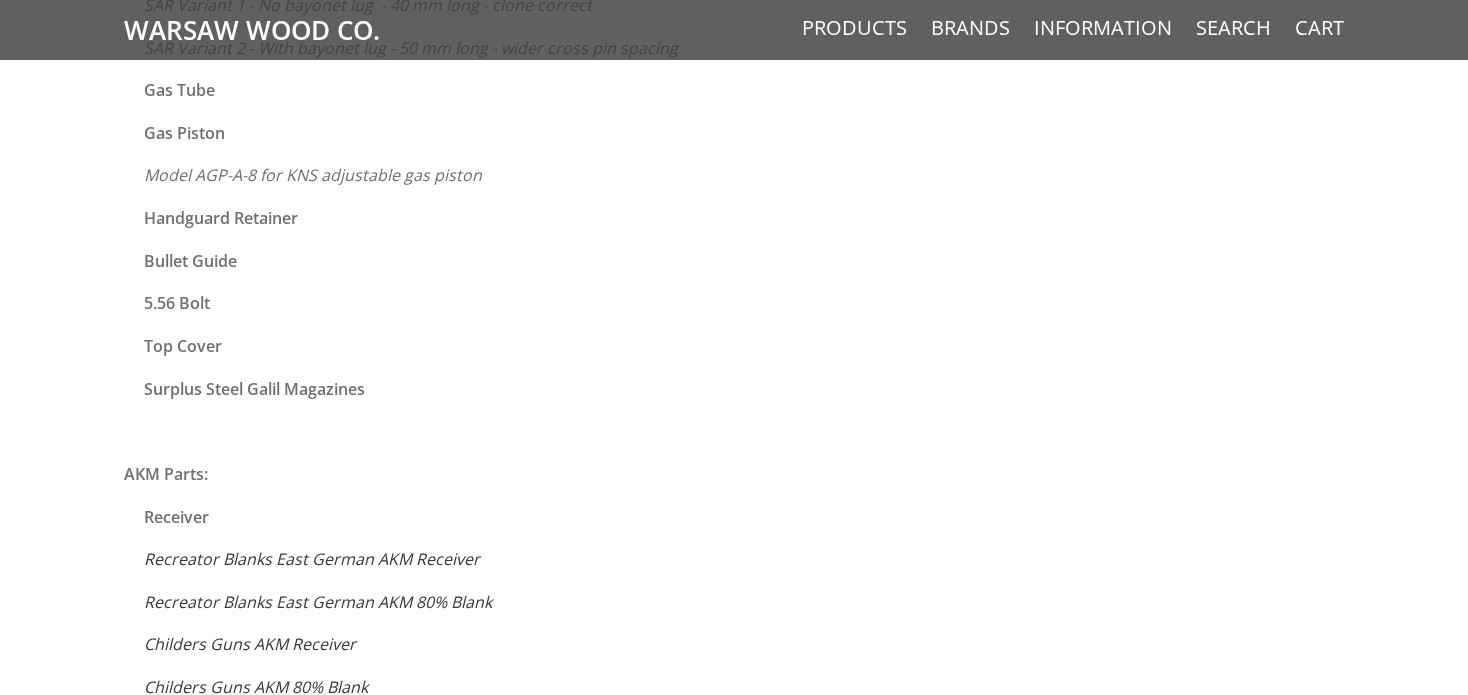 click on "Handguard Retainer" at bounding box center [221, 218] 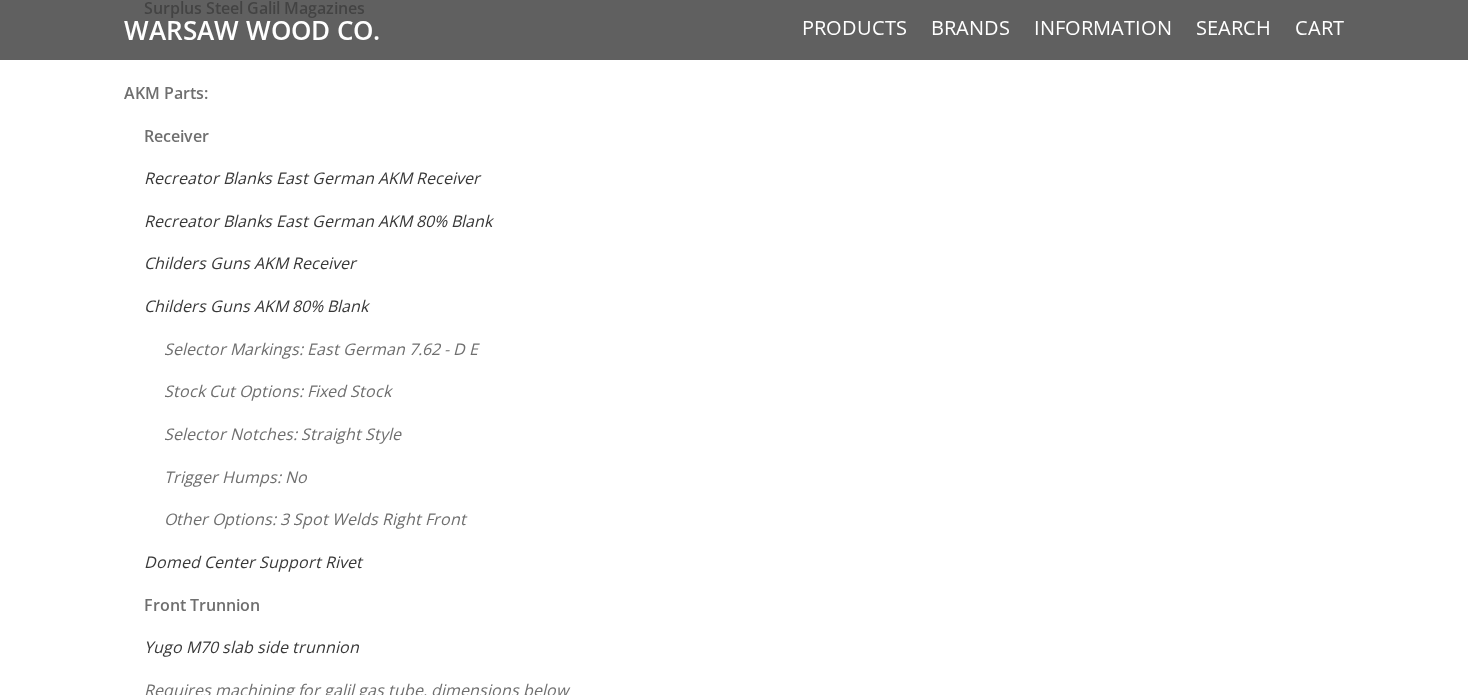 scroll, scrollTop: 1700, scrollLeft: 0, axis: vertical 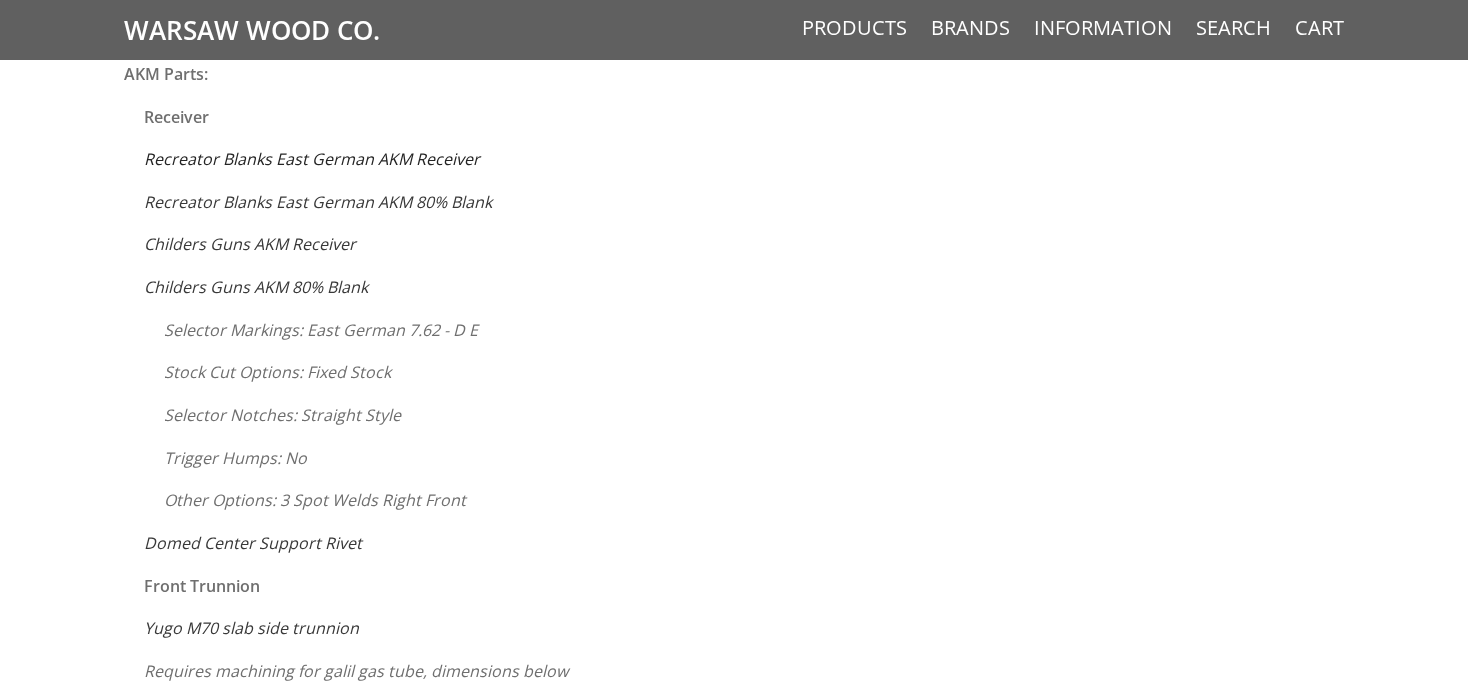 click on "Recreator Blanks East German AKM Receiver" at bounding box center (312, 159) 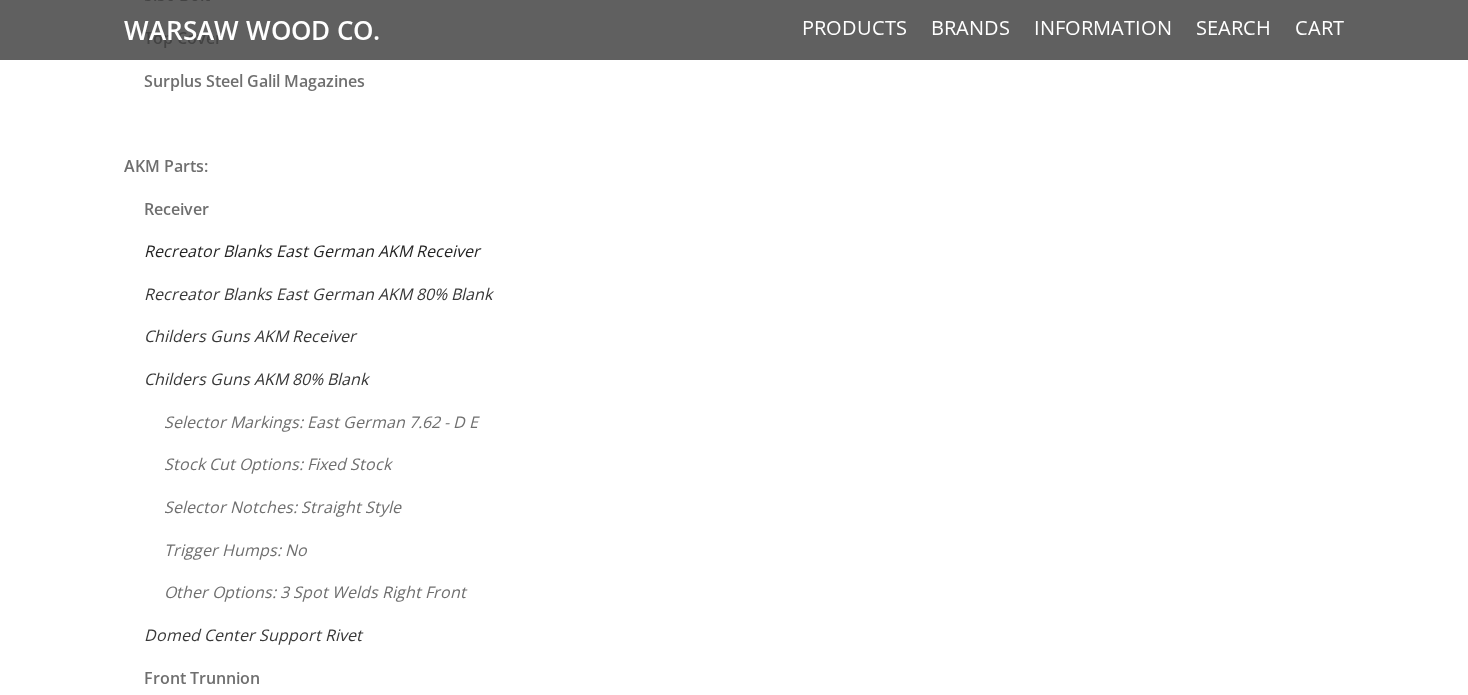 scroll, scrollTop: 1600, scrollLeft: 0, axis: vertical 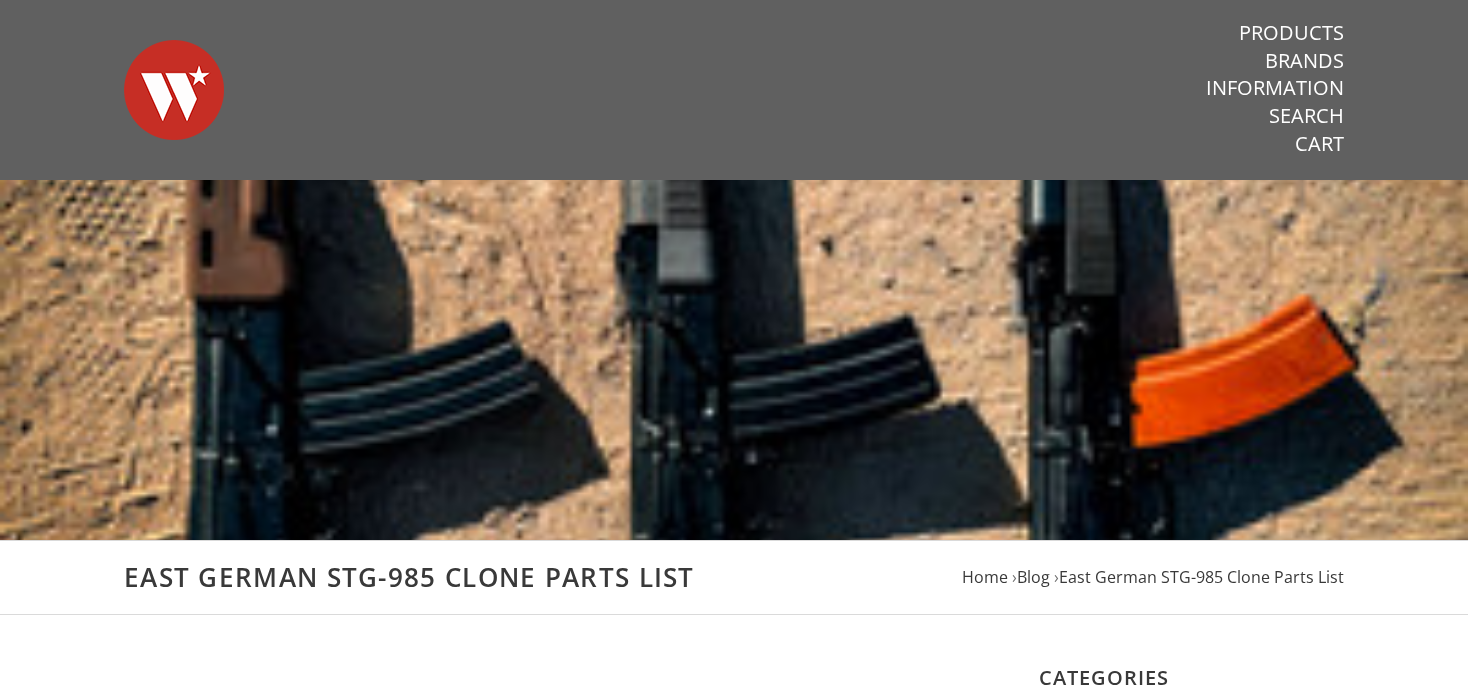 click at bounding box center (174, 90) 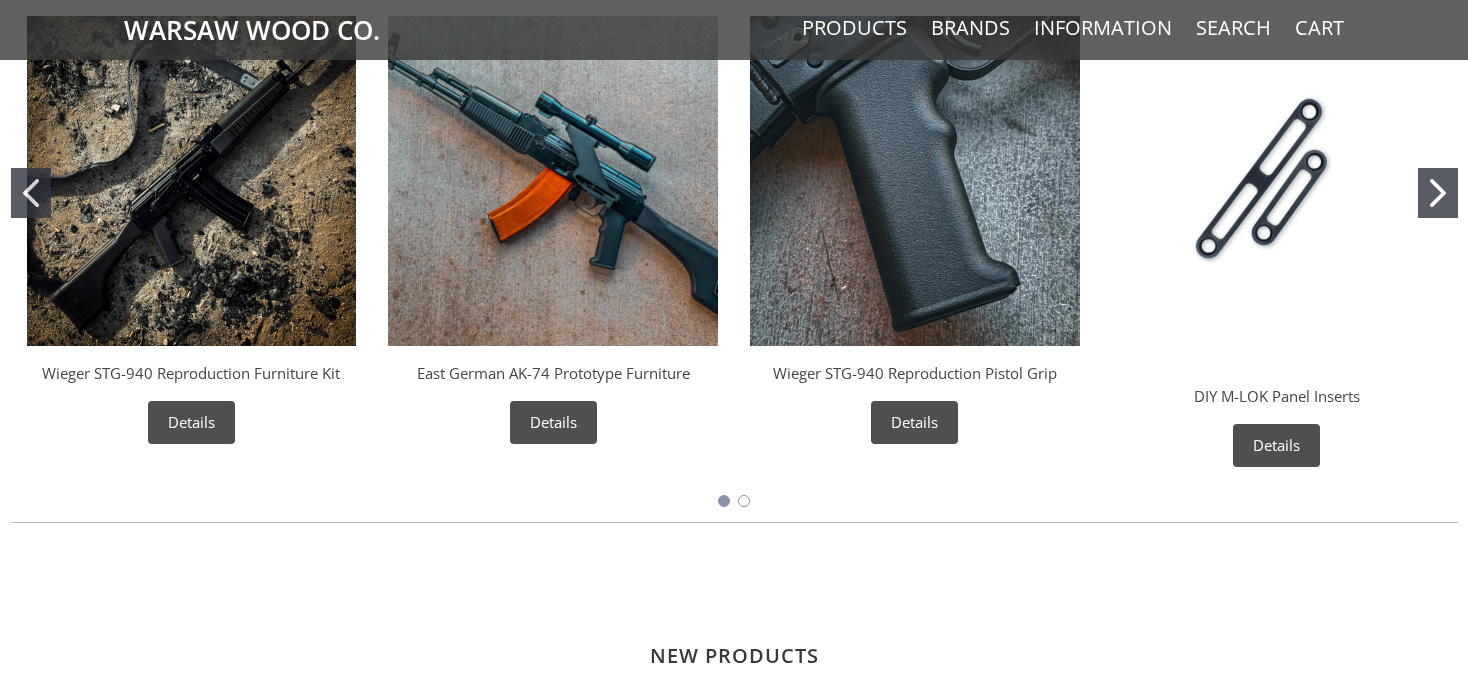 scroll, scrollTop: 1400, scrollLeft: 0, axis: vertical 